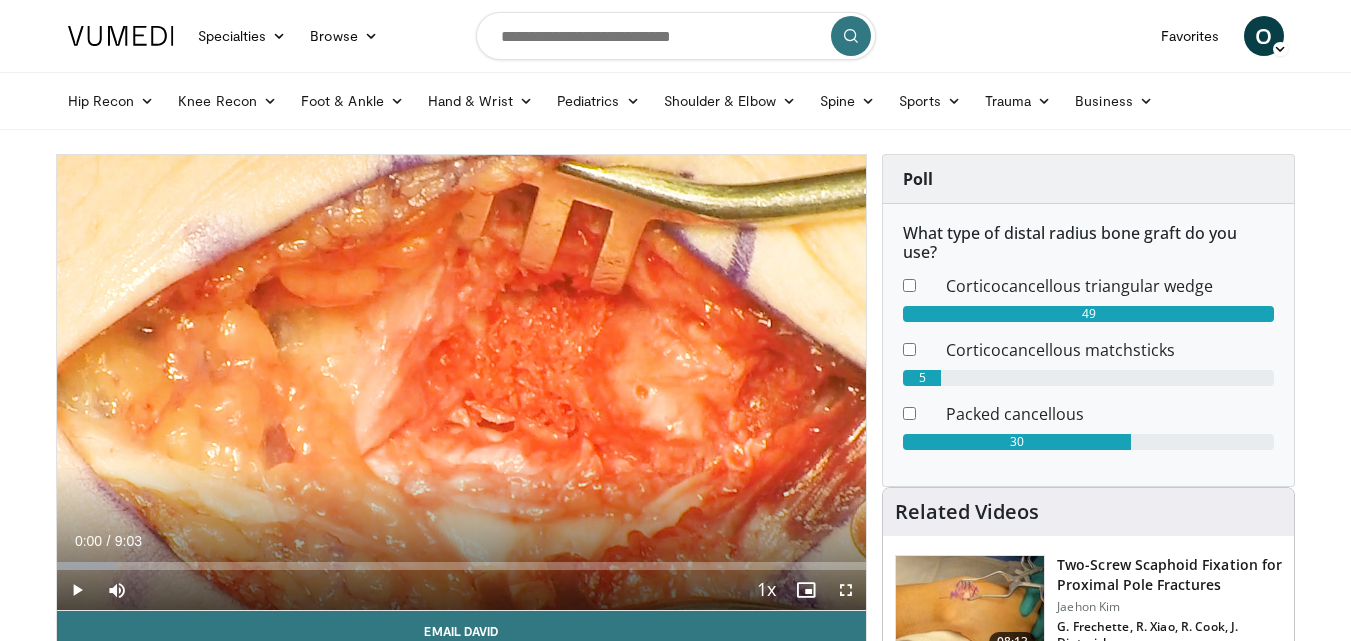 scroll, scrollTop: 0, scrollLeft: 0, axis: both 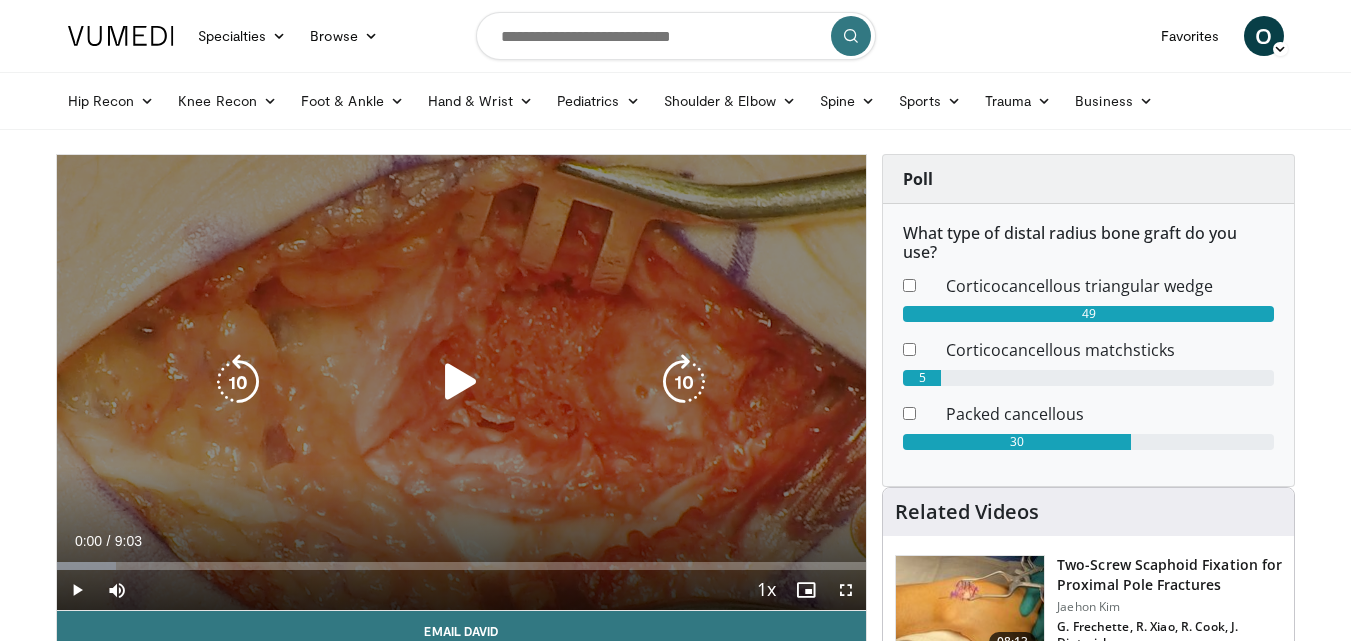 click at bounding box center (461, 382) 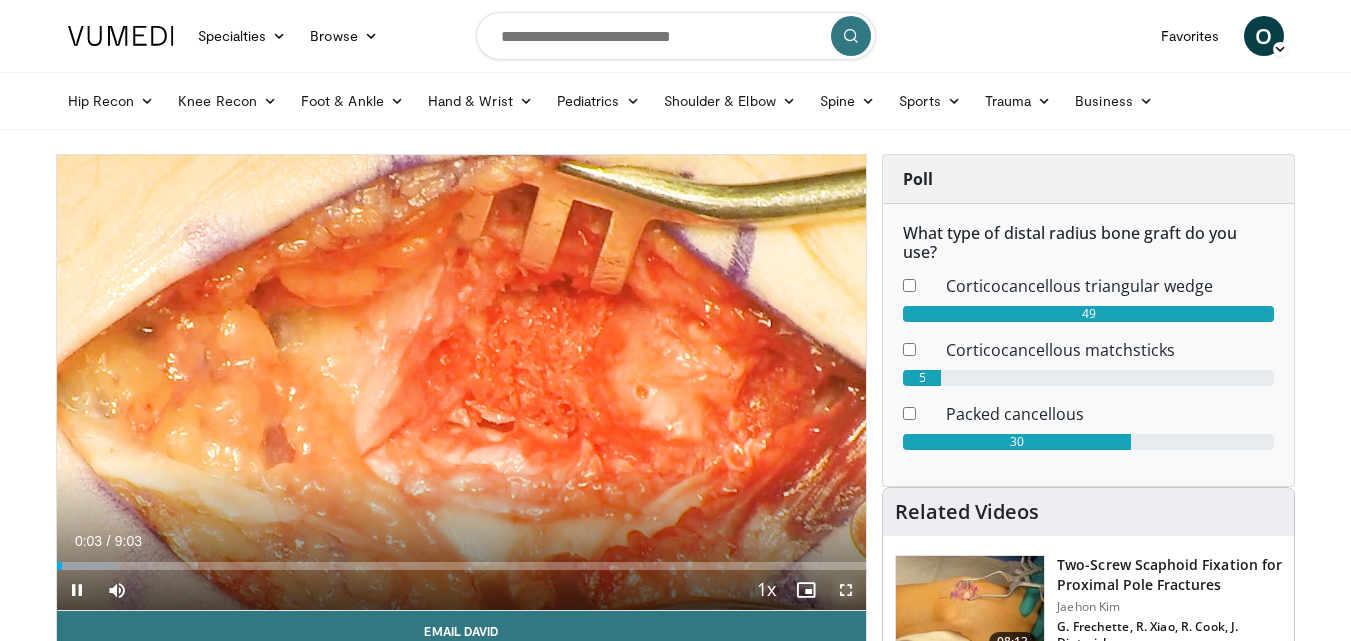 click at bounding box center (846, 590) 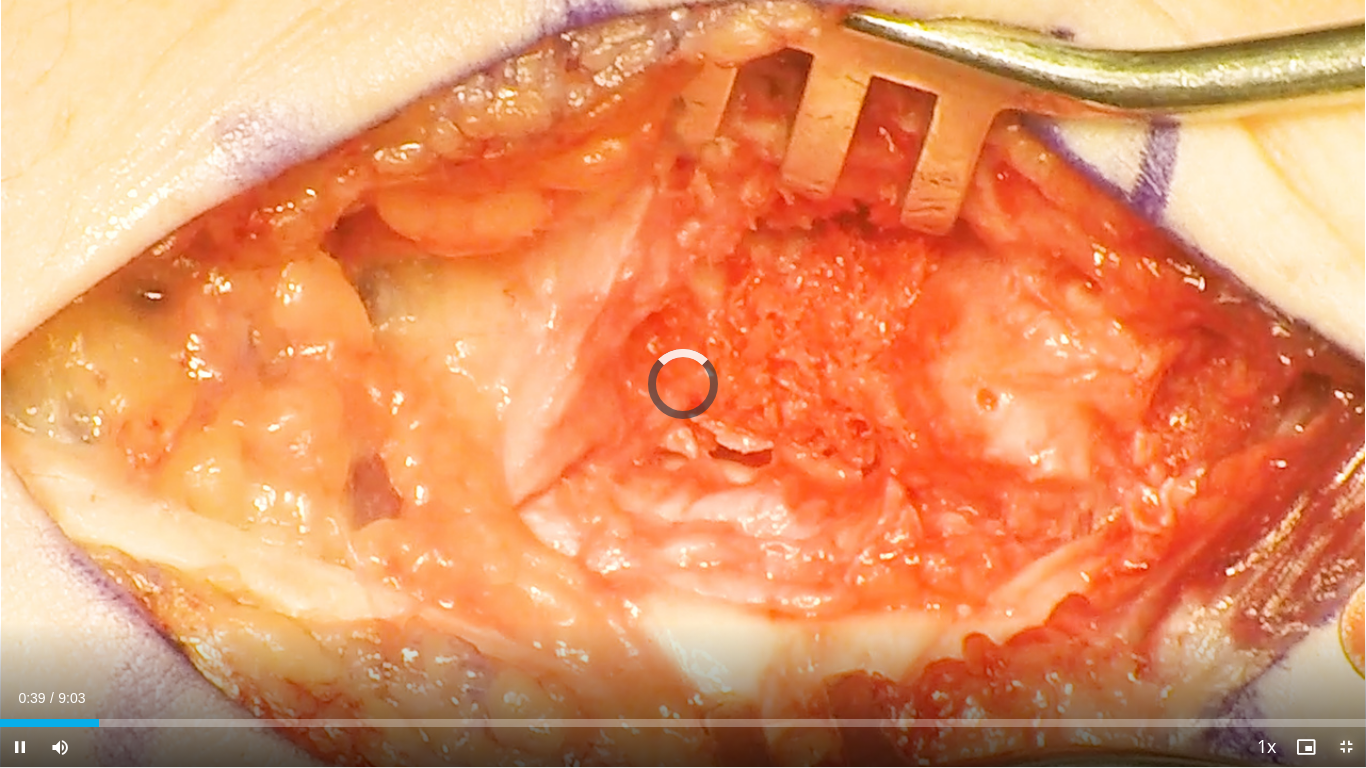 click on "**********" at bounding box center [683, 384] 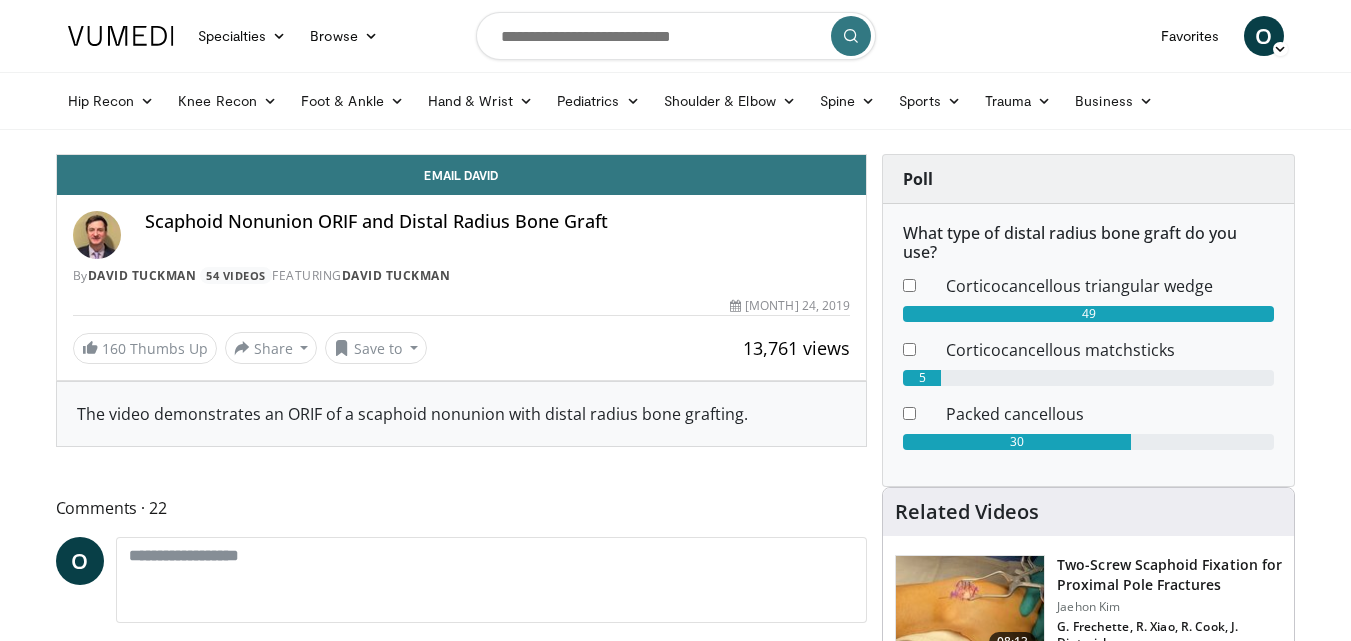 scroll, scrollTop: 0, scrollLeft: 0, axis: both 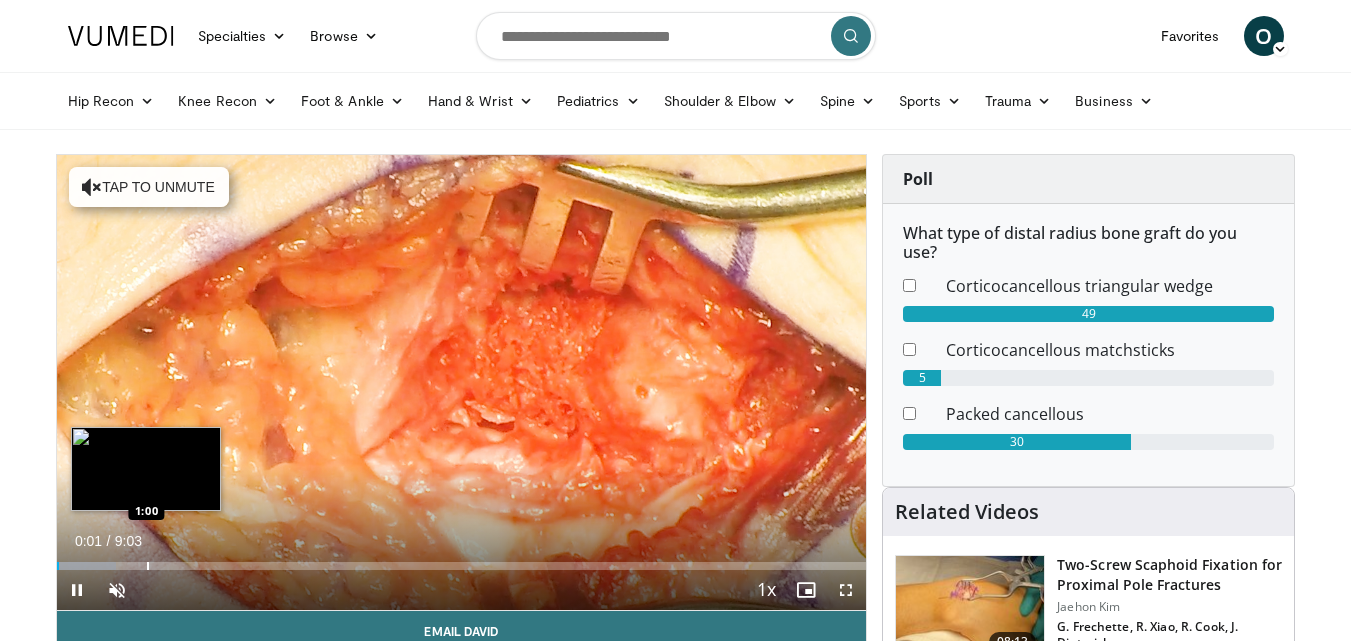 click at bounding box center (148, 566) 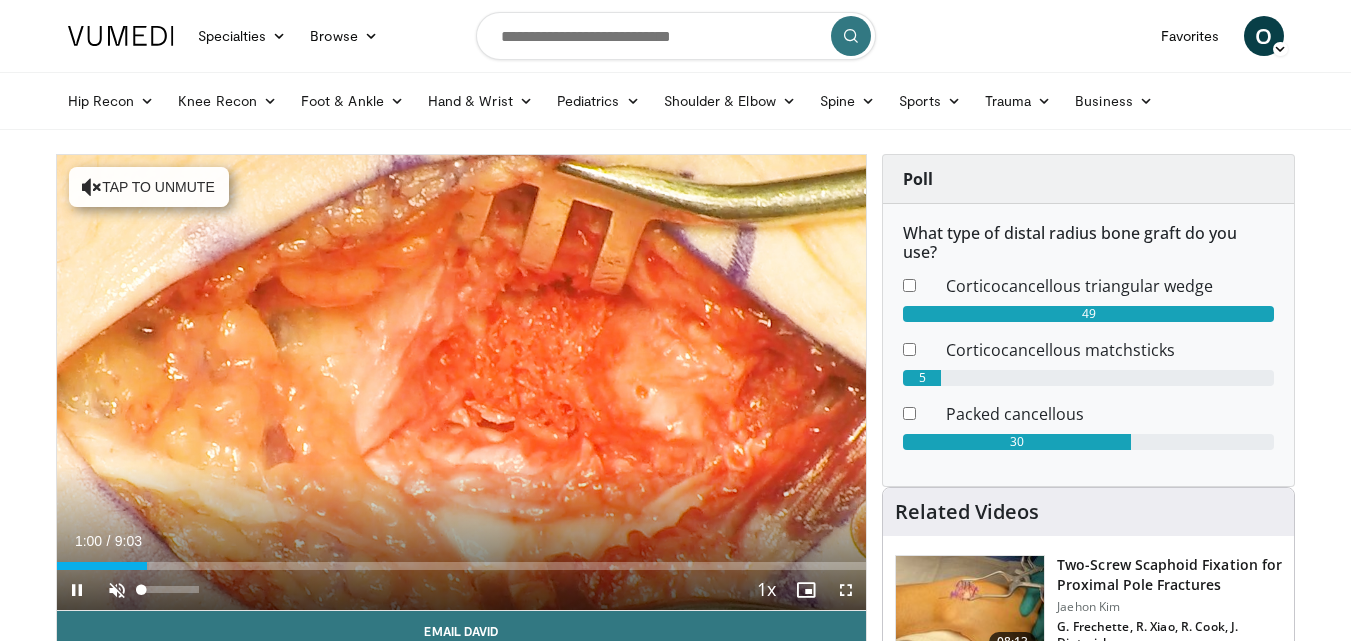 click on "**********" at bounding box center [462, 383] 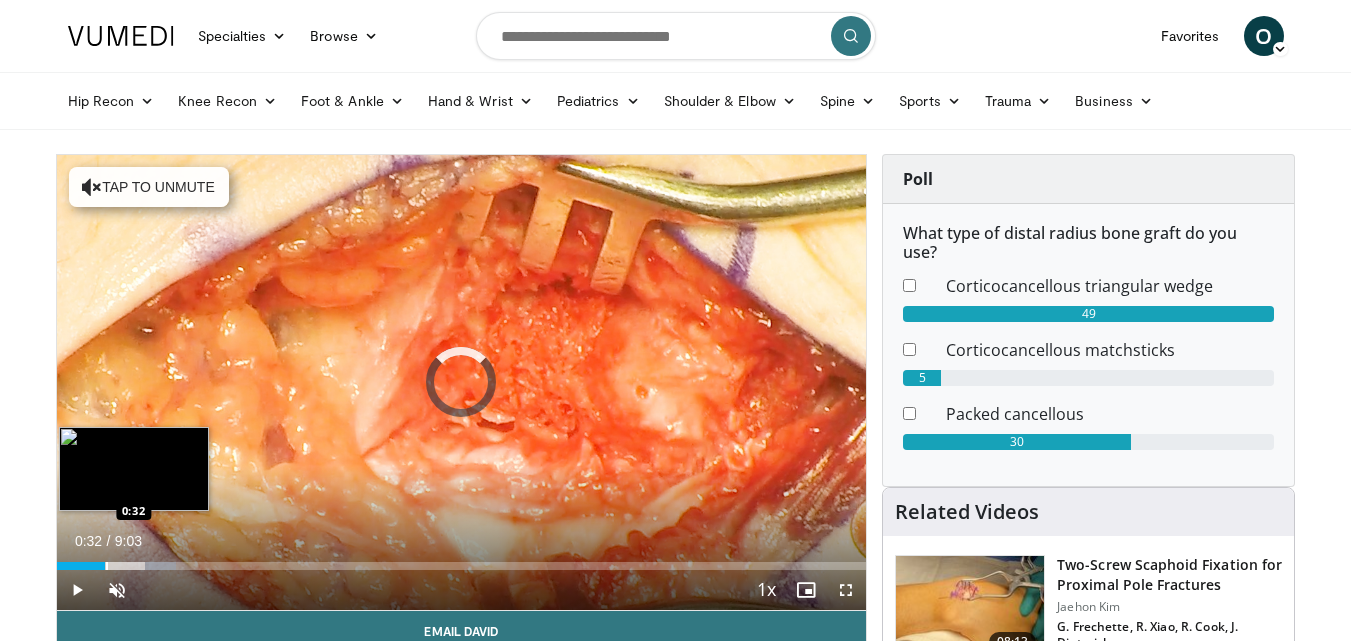 click on "Loaded :  14.74% 0:32 0:32" at bounding box center [462, 560] 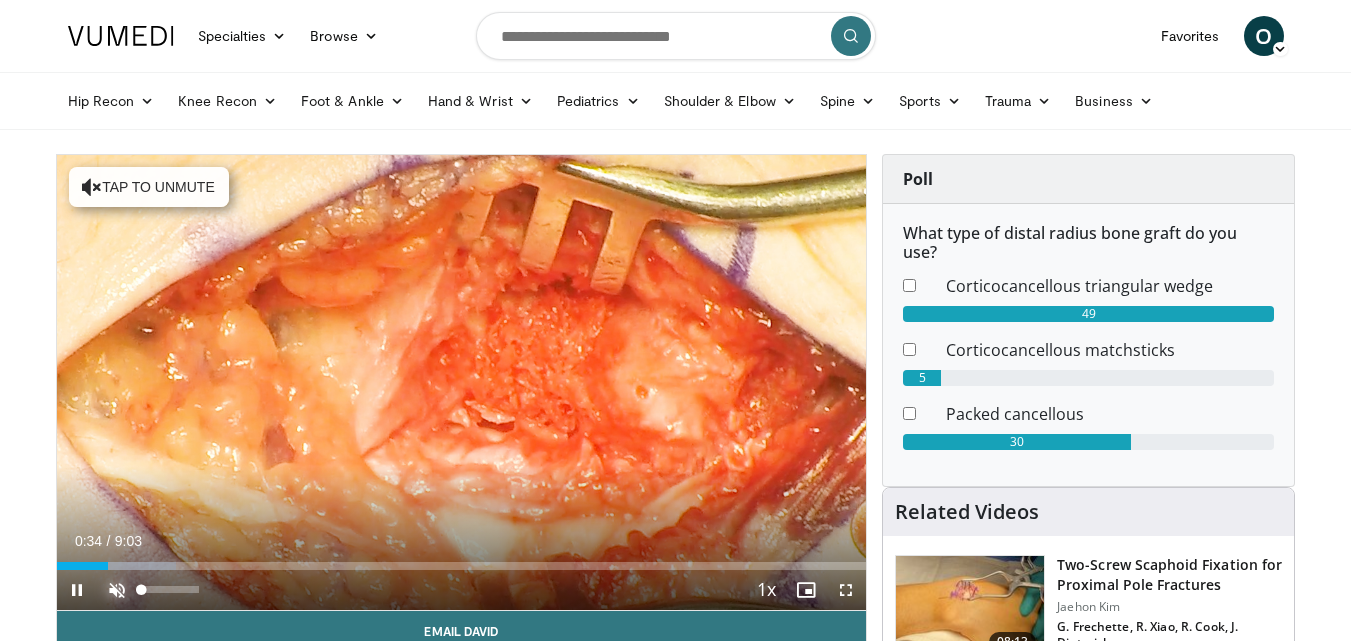 click at bounding box center (117, 590) 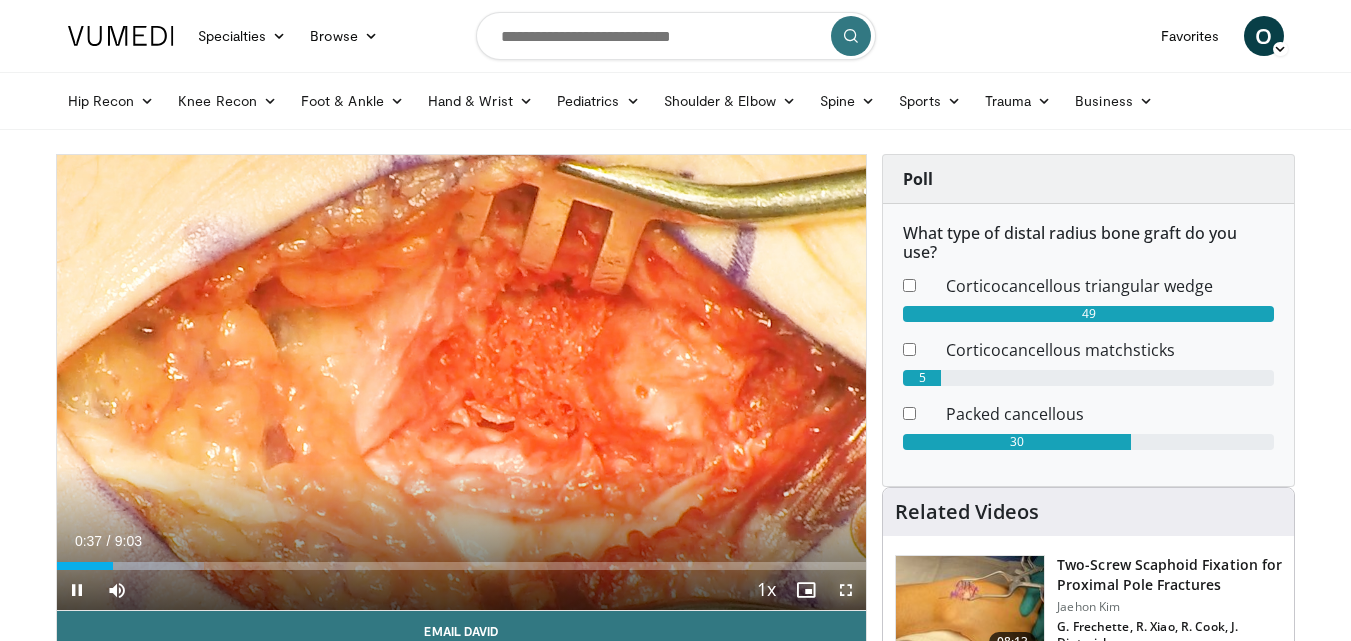 click at bounding box center (846, 590) 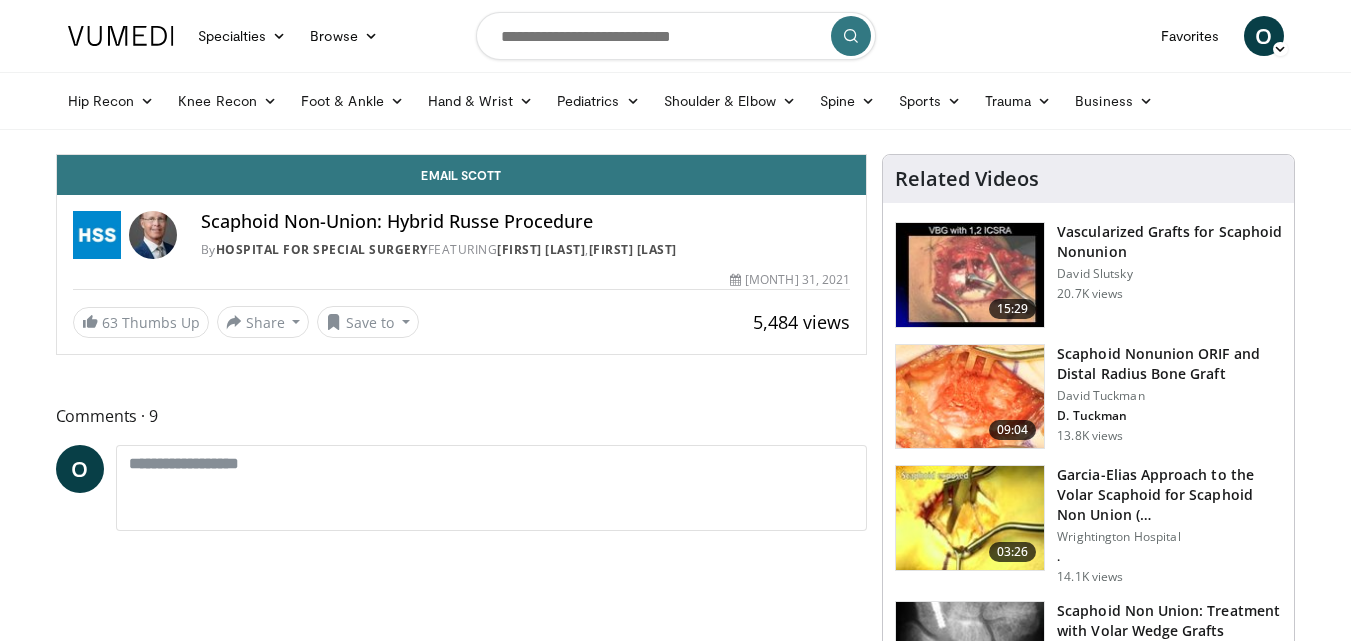 scroll, scrollTop: 0, scrollLeft: 0, axis: both 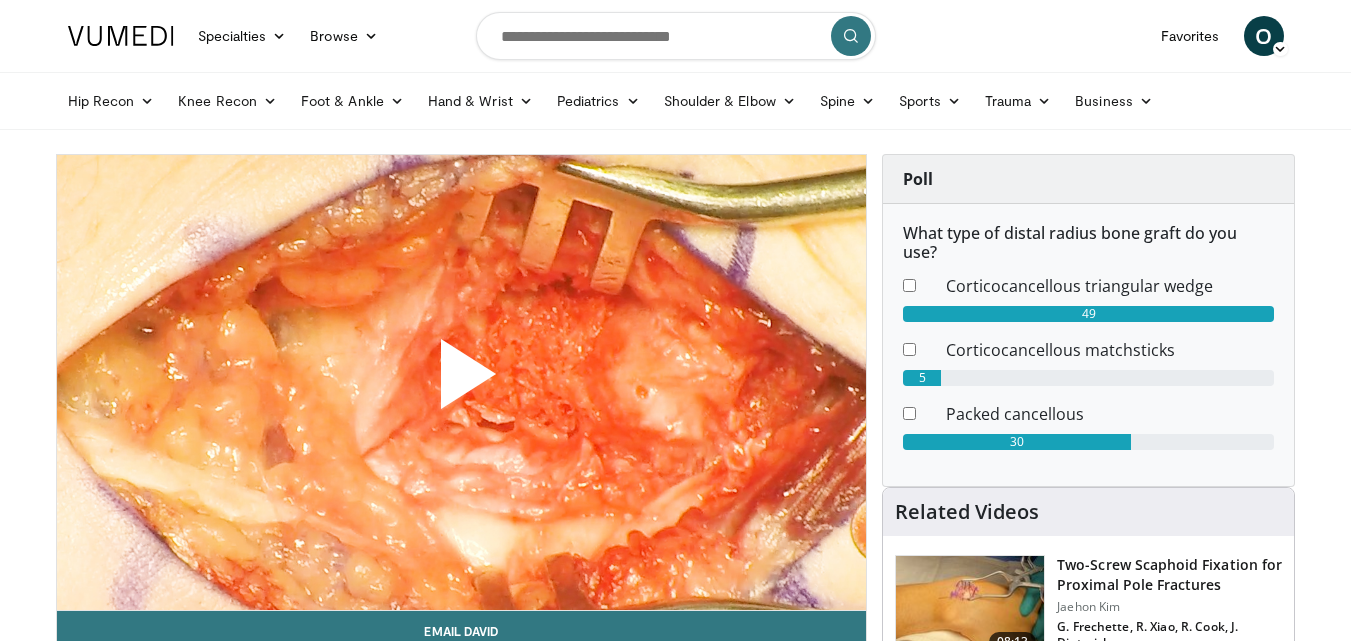 click at bounding box center [461, 382] 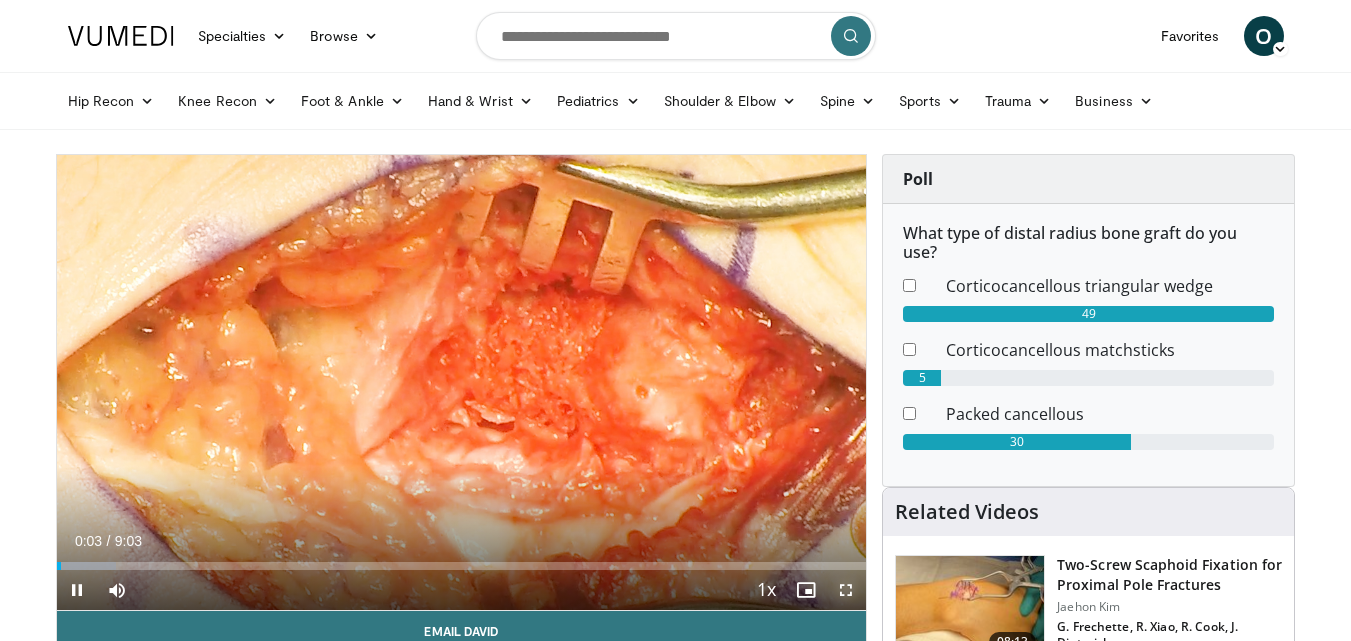 click at bounding box center [846, 590] 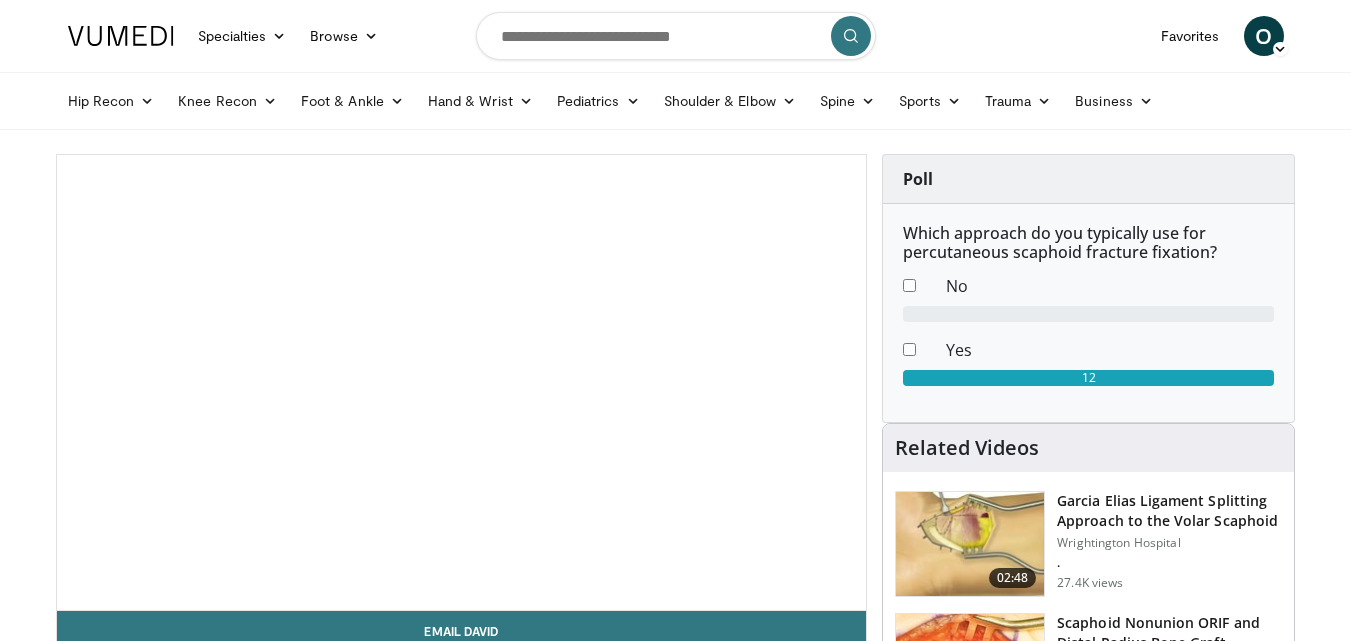 scroll, scrollTop: 0, scrollLeft: 0, axis: both 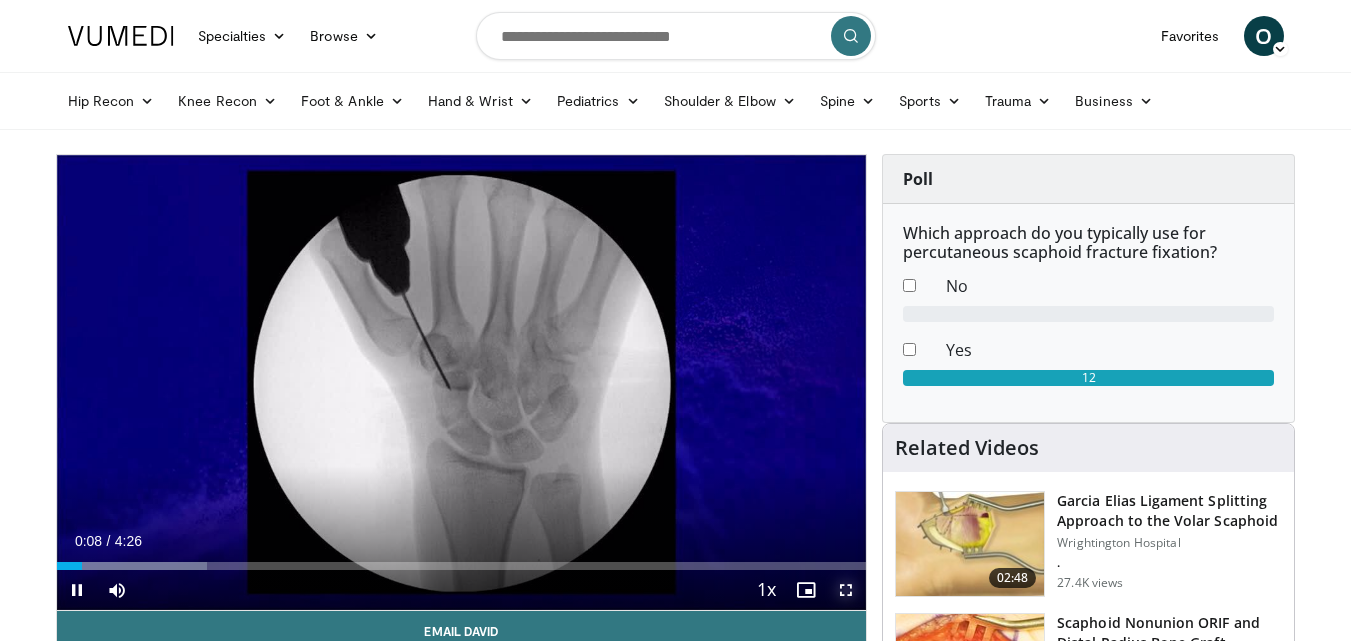 click at bounding box center [846, 590] 